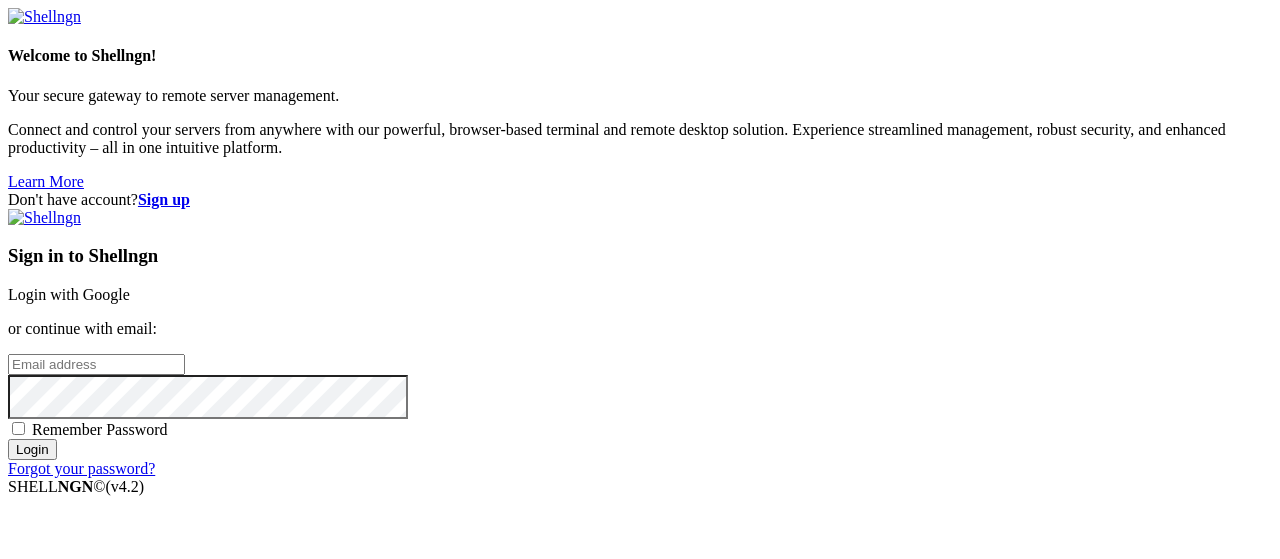 scroll, scrollTop: 0, scrollLeft: 0, axis: both 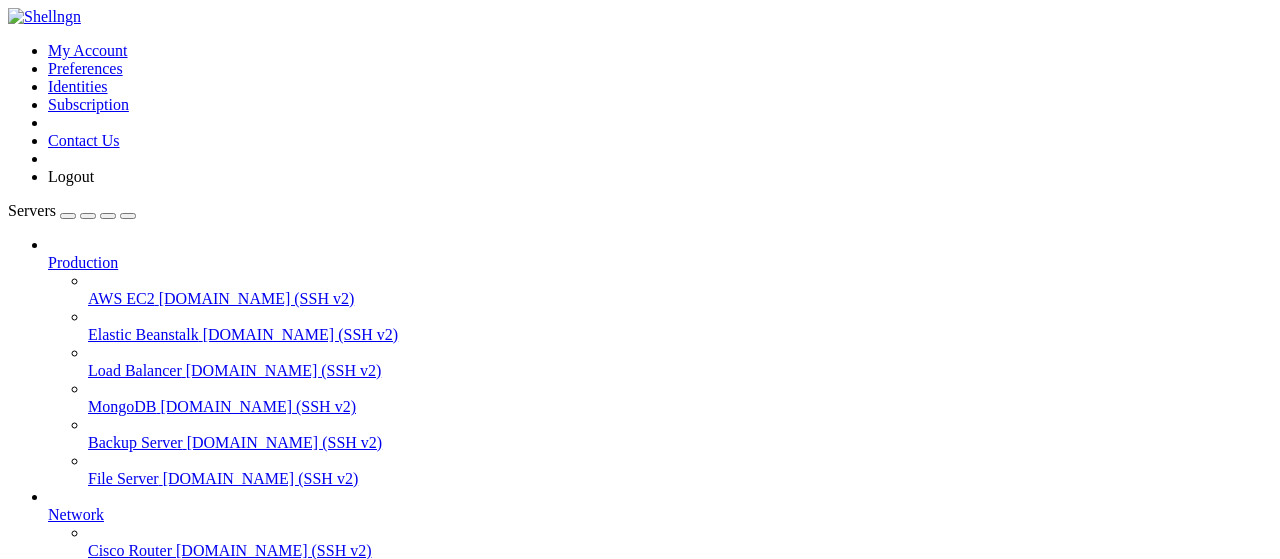 click on "grow a garden" at bounding box center [94, 766] 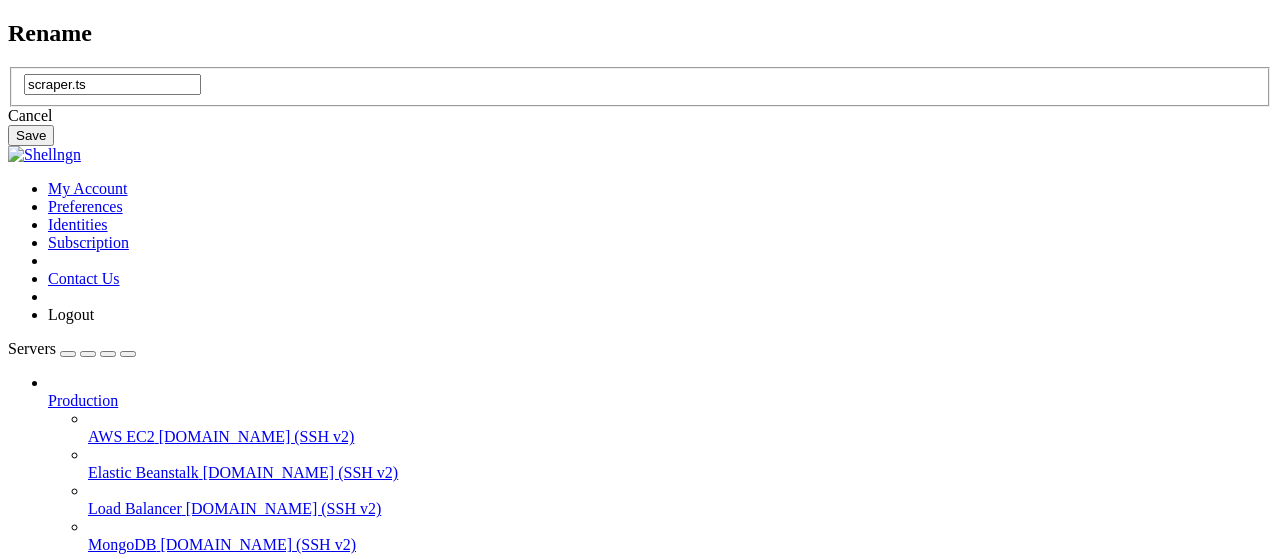 click on "scraper.ts" at bounding box center [112, 84] 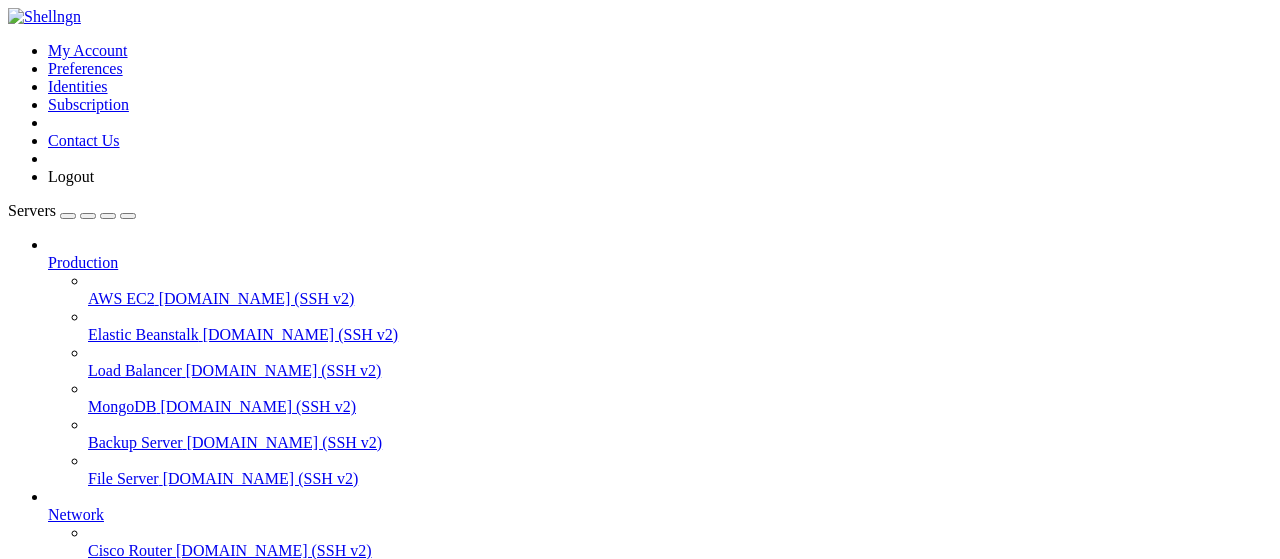 click on "grow a garden" at bounding box center [94, 834] 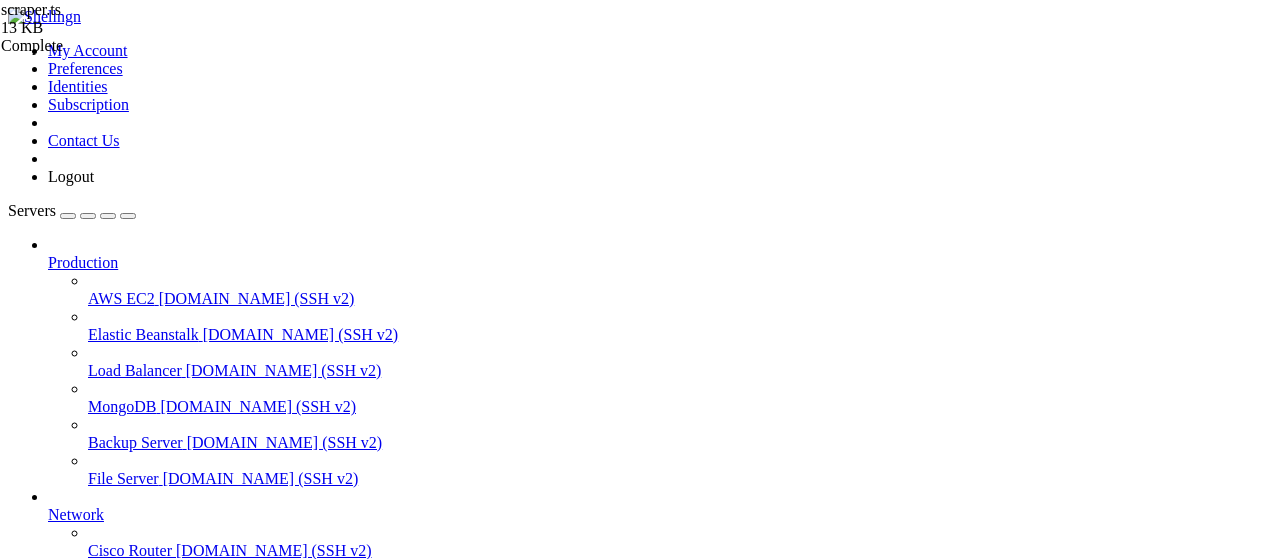 click at bounding box center (56, 1822) 